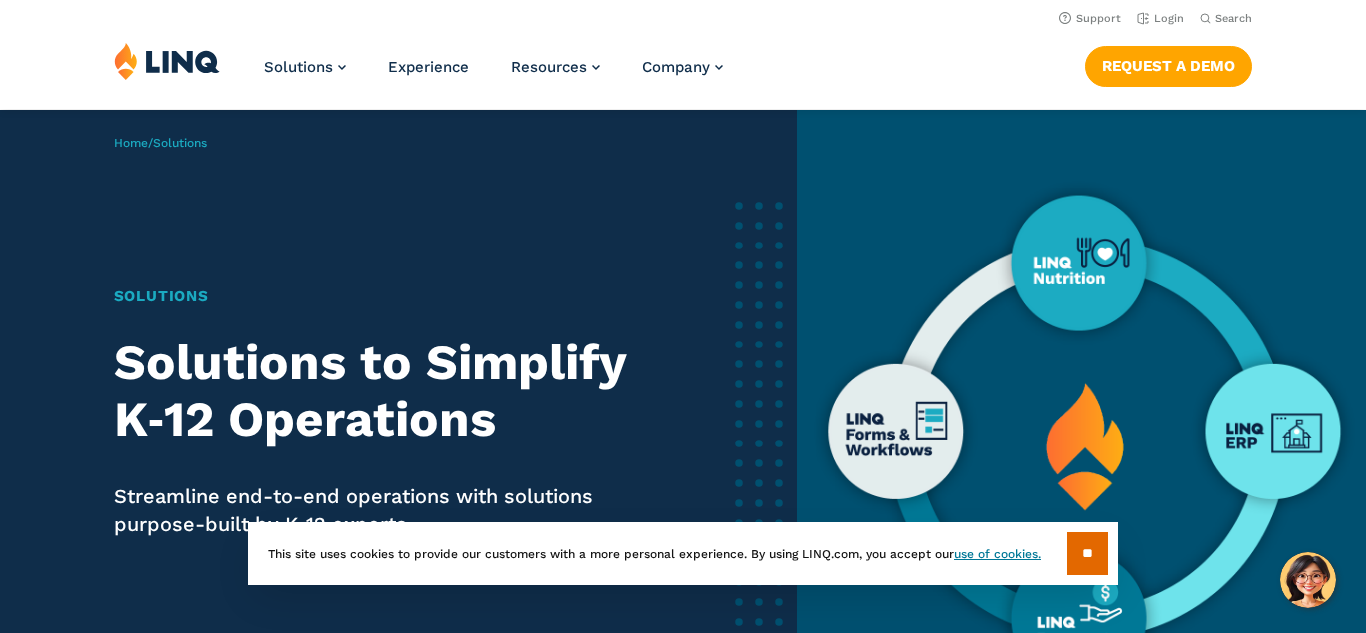 scroll, scrollTop: 0, scrollLeft: 0, axis: both 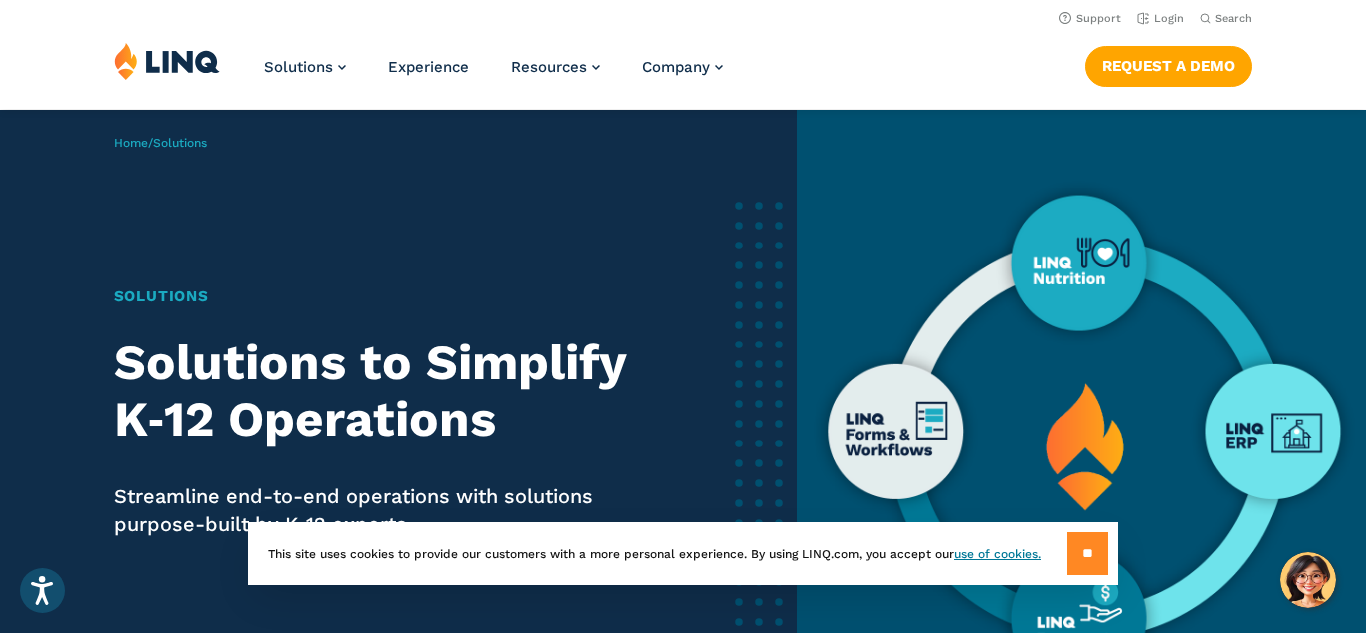 click on "**" at bounding box center (1087, 553) 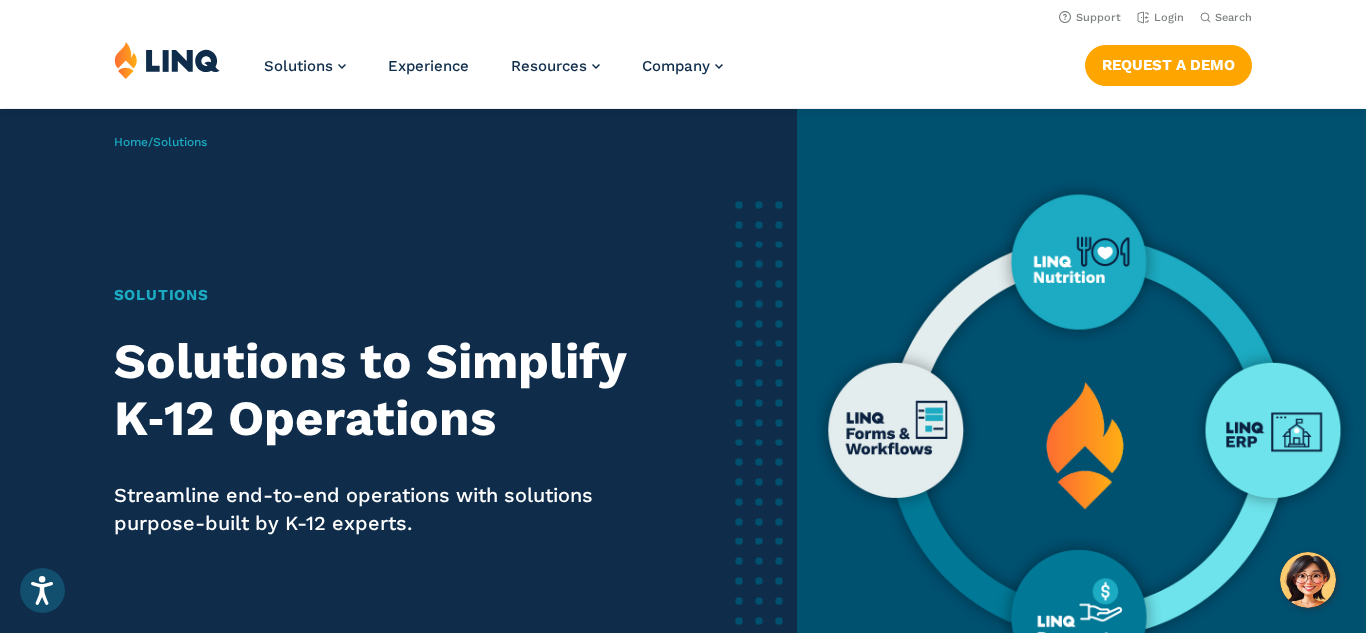 scroll, scrollTop: 0, scrollLeft: 0, axis: both 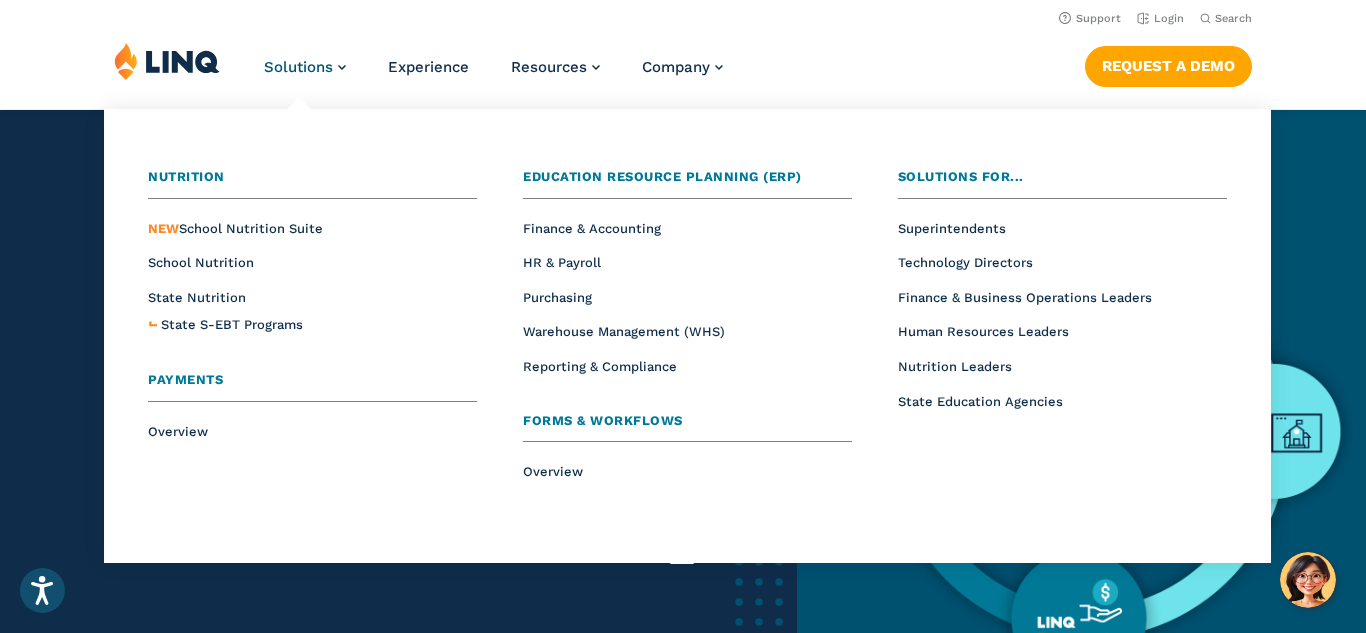 click on "Forms & Workflows" at bounding box center (603, 420) 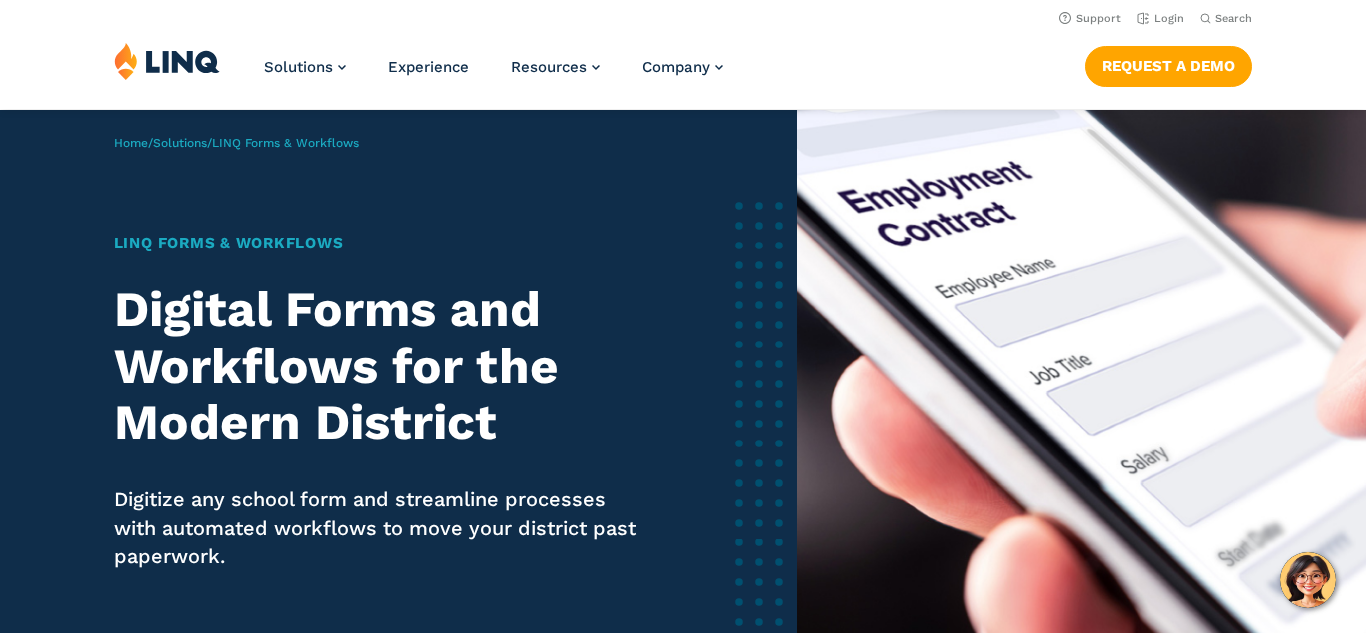 scroll, scrollTop: 0, scrollLeft: 0, axis: both 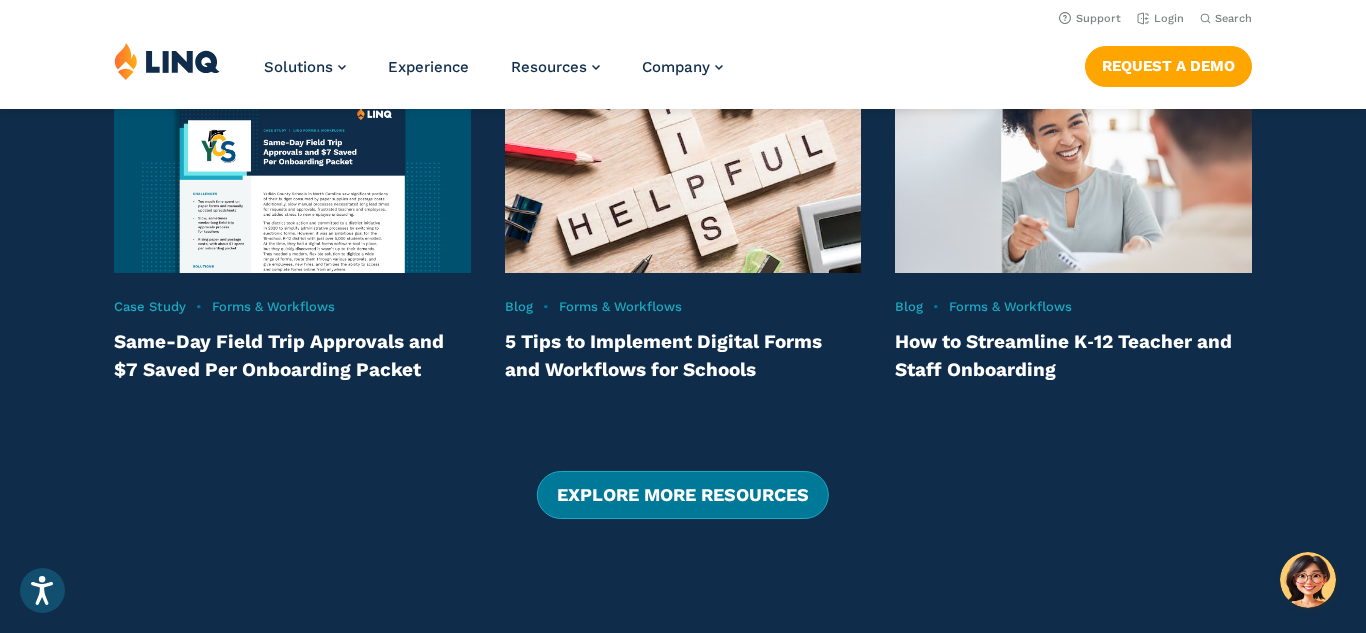 click on "Explore More Resources" at bounding box center [683, 495] 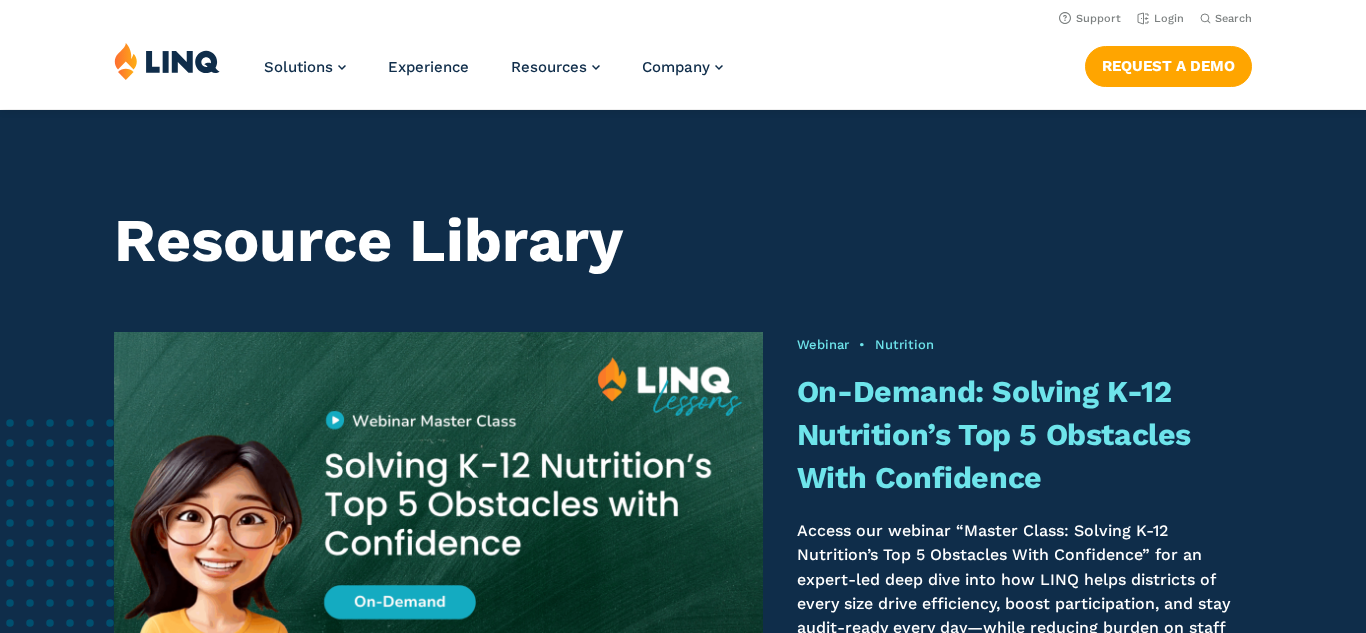 scroll, scrollTop: 0, scrollLeft: 0, axis: both 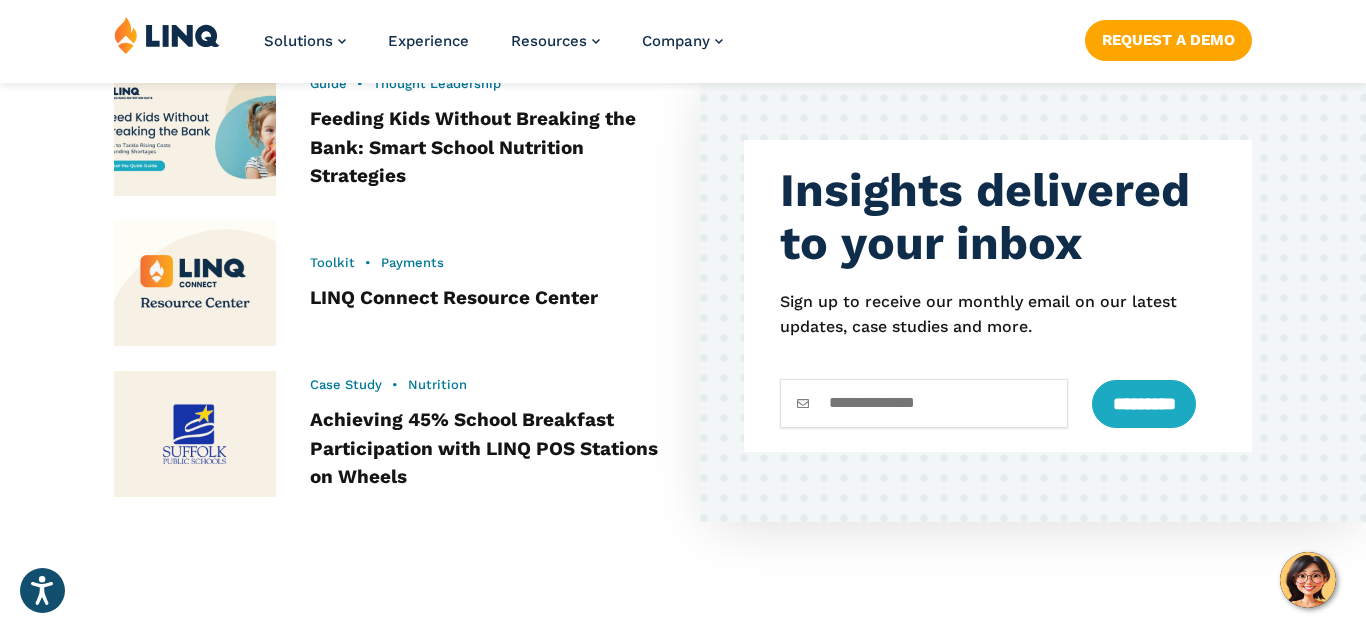 click on "Toolkit       •
Payments" at bounding box center [488, 263] 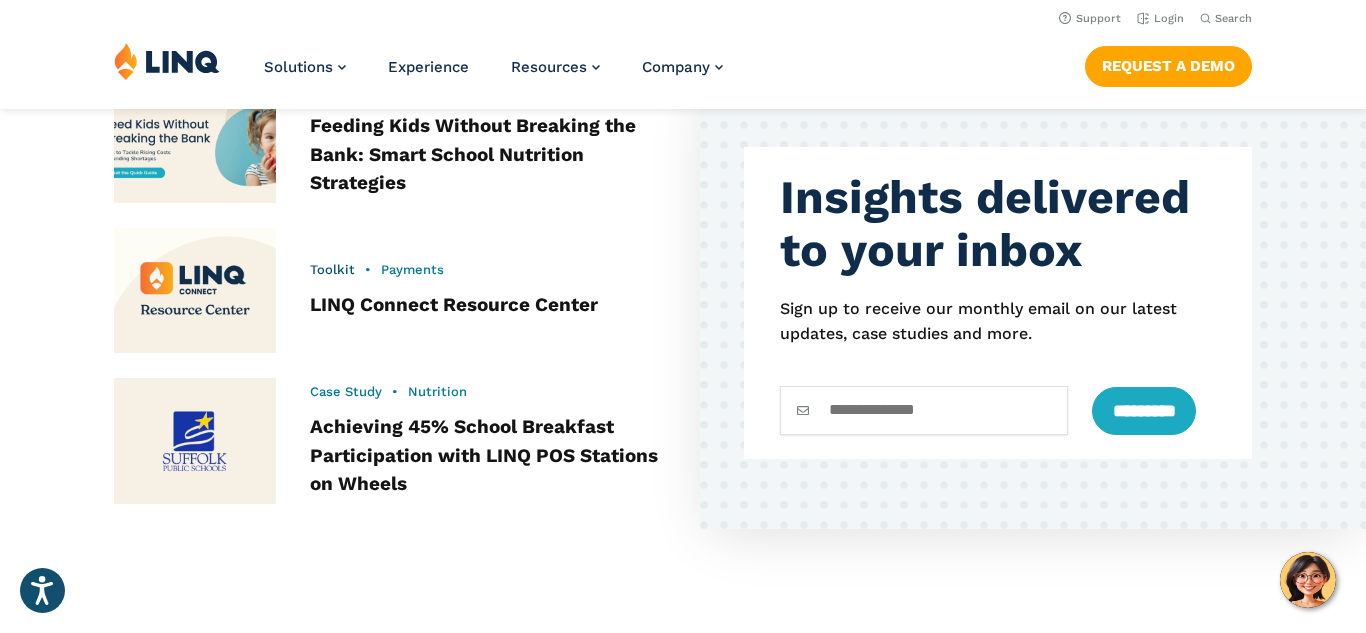 scroll, scrollTop: 871, scrollLeft: 0, axis: vertical 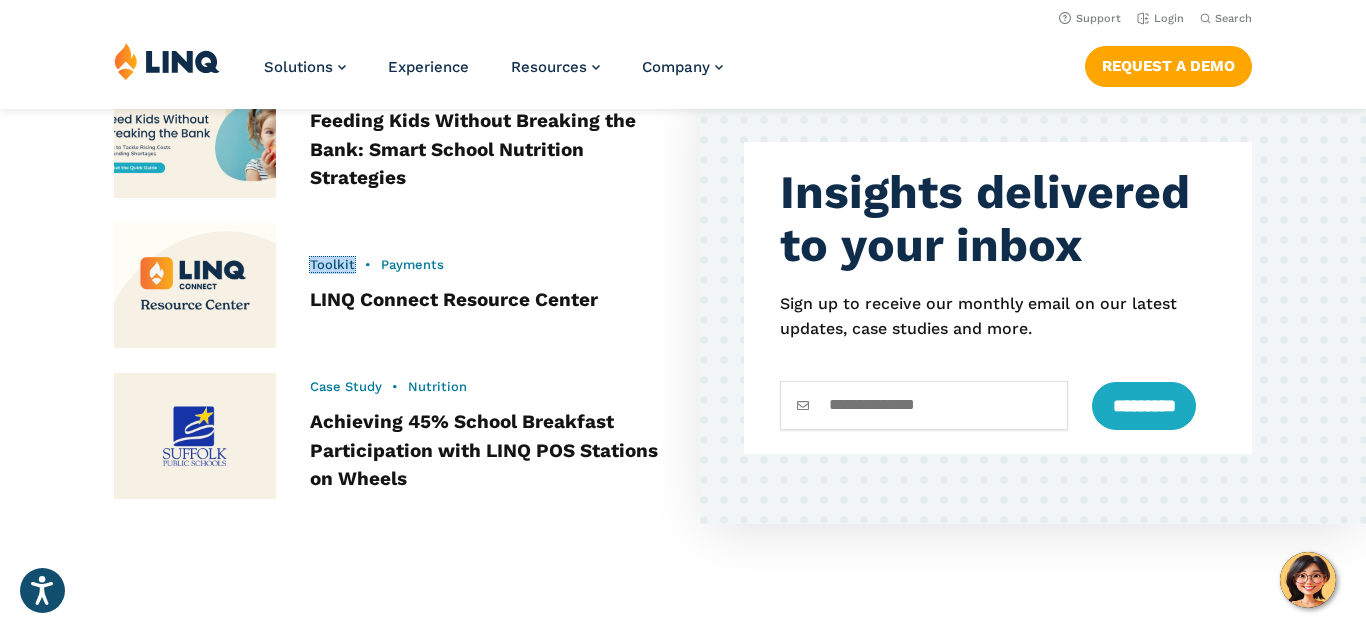 drag, startPoint x: 336, startPoint y: 265, endPoint x: 446, endPoint y: 237, distance: 113.507706 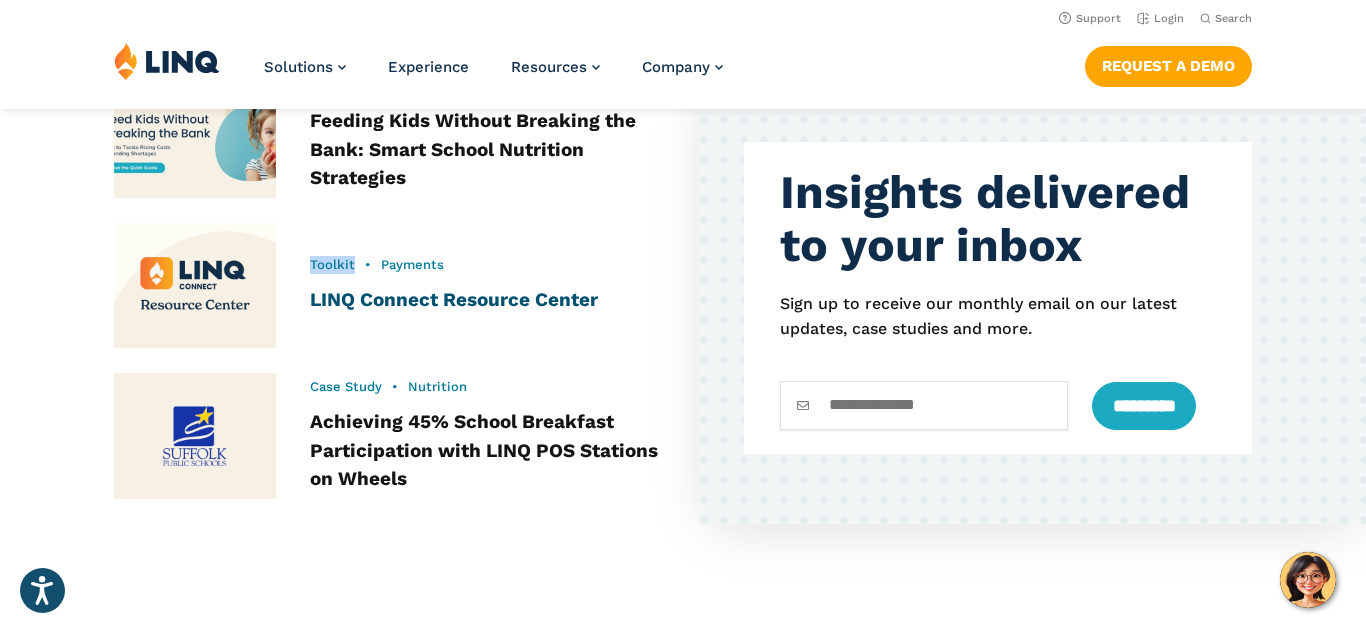 click on "LINQ Connect Resource Center" at bounding box center (454, 299) 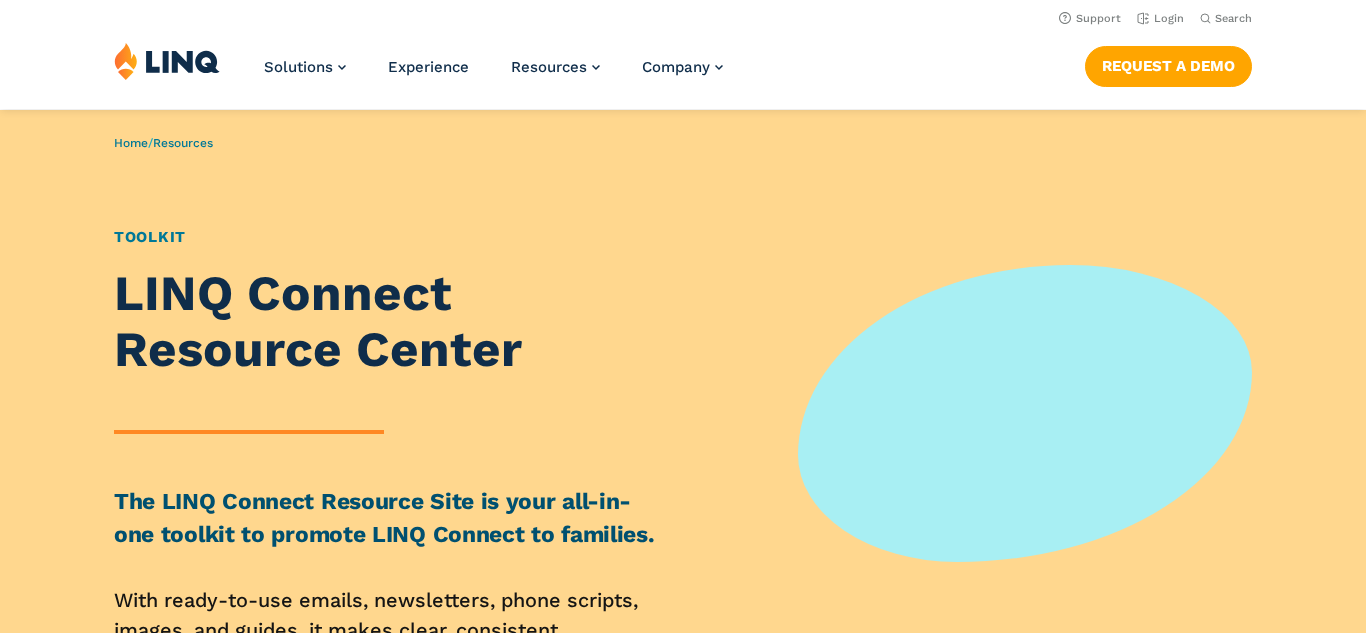 scroll, scrollTop: 0, scrollLeft: 0, axis: both 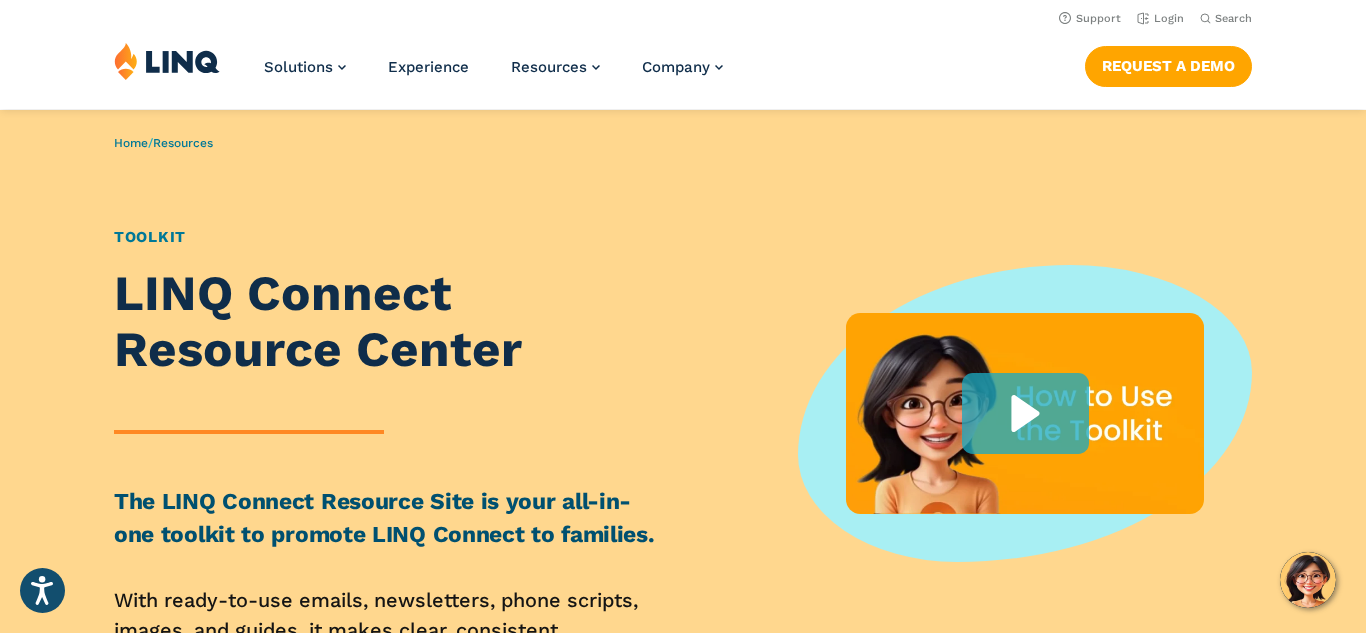 click on "LINQ Connect Resource Center" at bounding box center [390, 321] 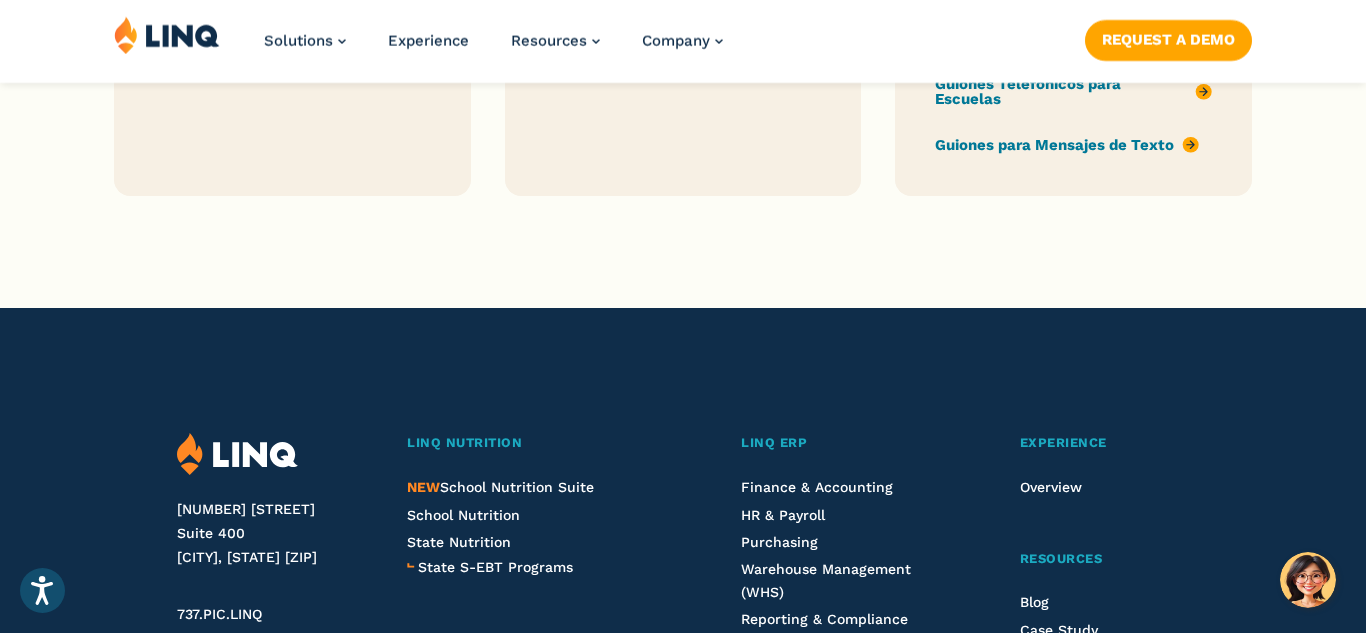 scroll, scrollTop: 3120, scrollLeft: 0, axis: vertical 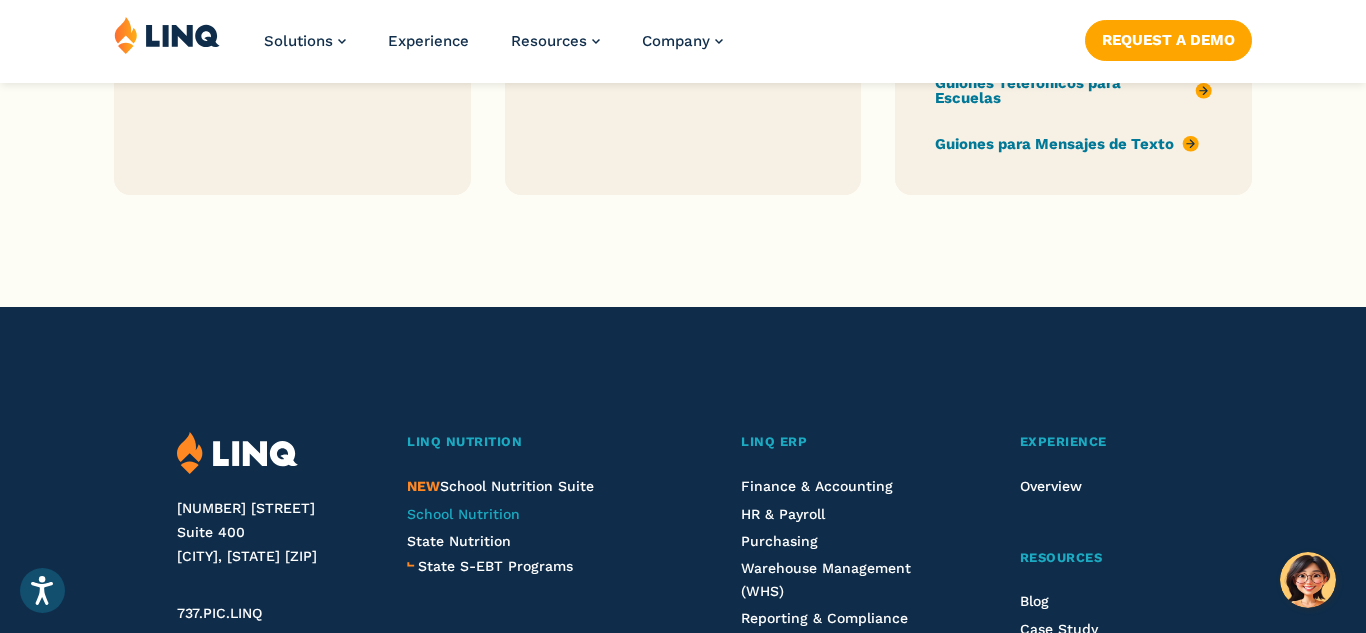 click on "School Nutrition" at bounding box center (463, 514) 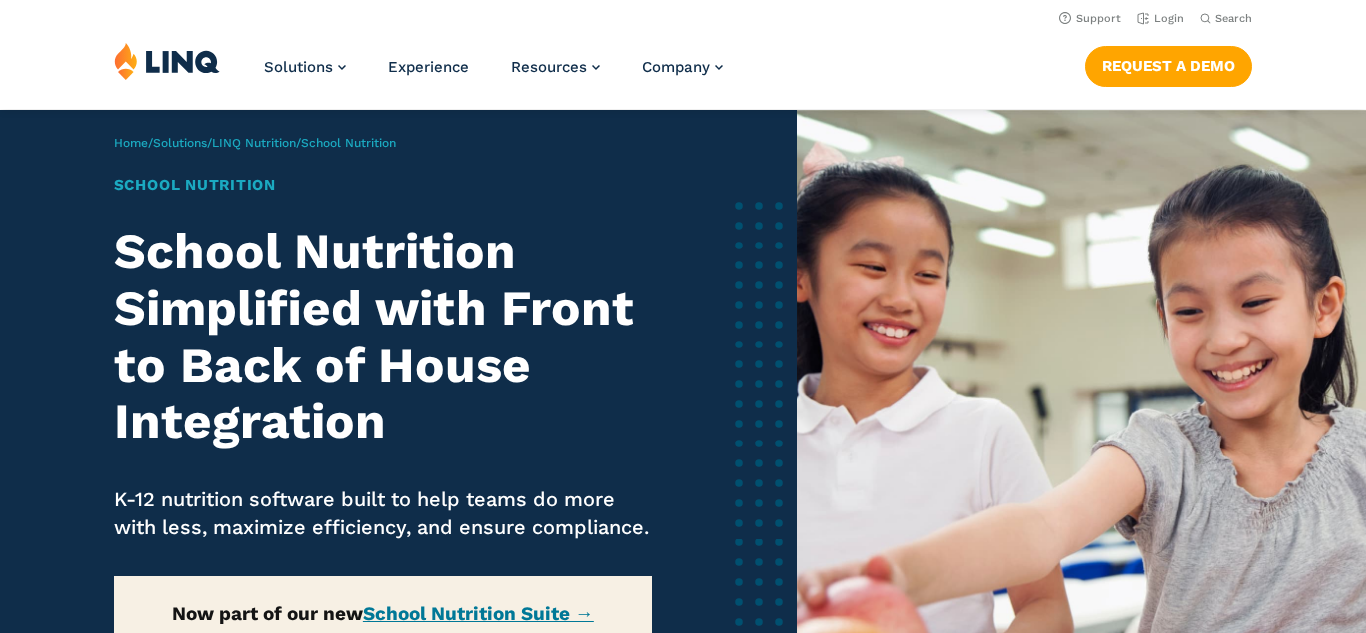scroll, scrollTop: 0, scrollLeft: 0, axis: both 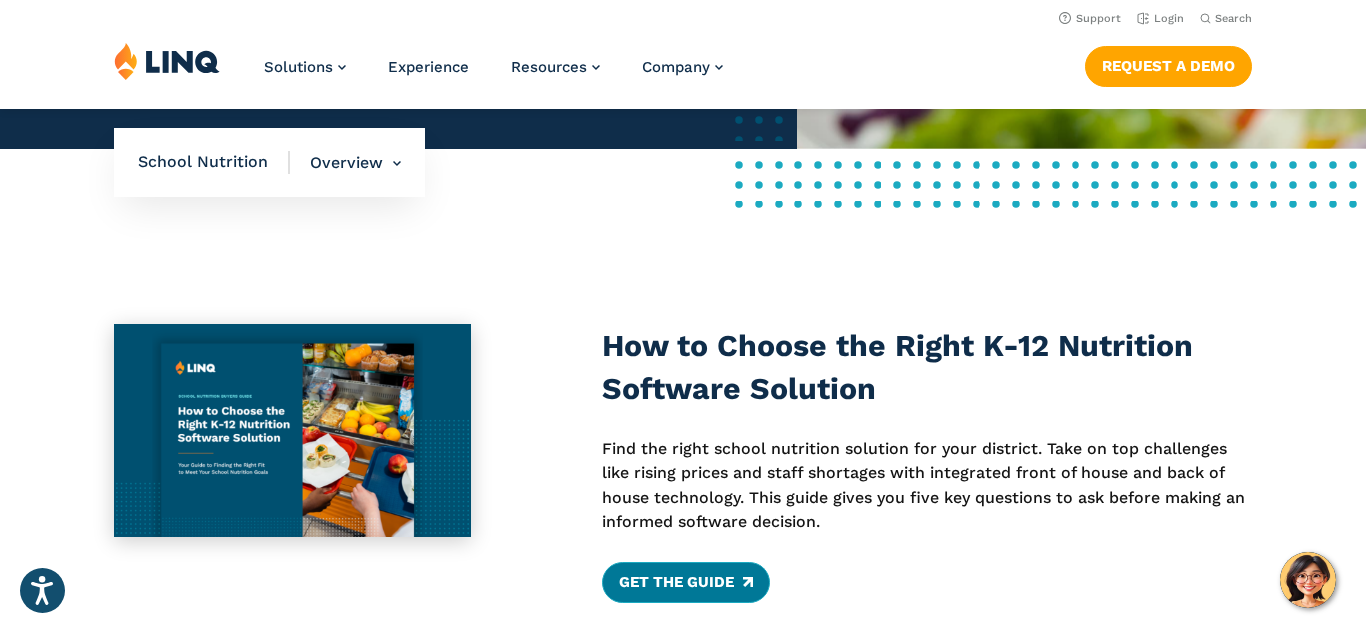 click on "Get the Guide" at bounding box center (685, 582) 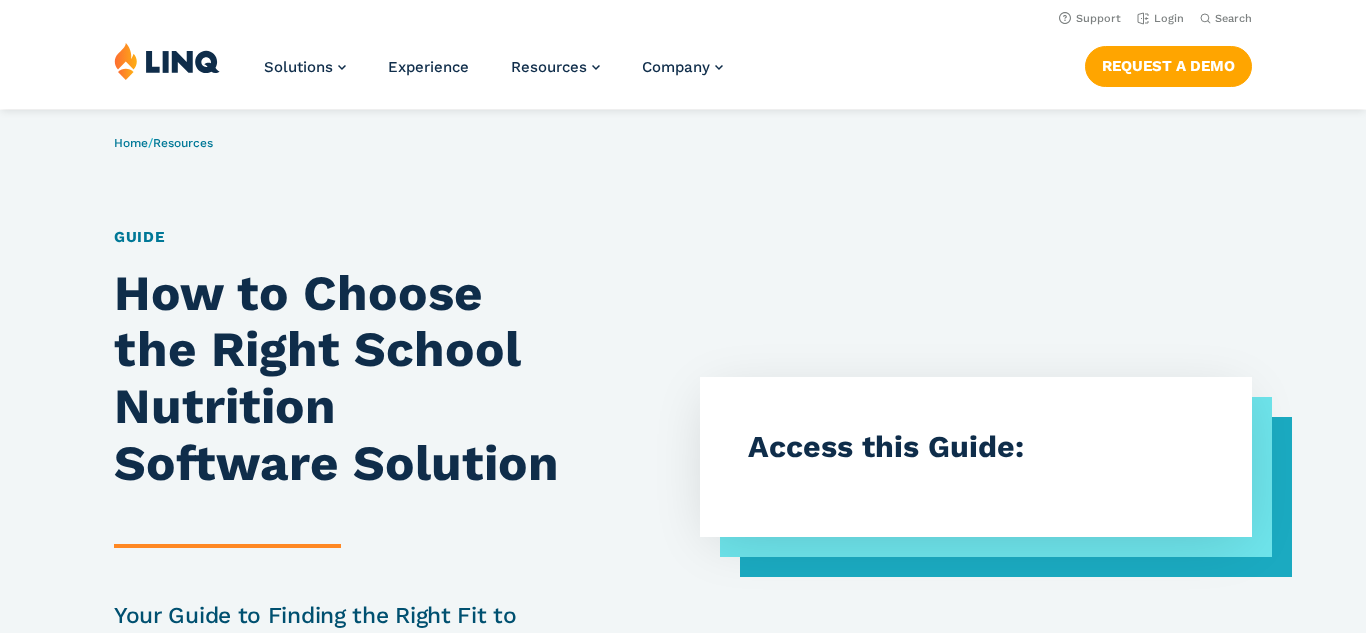 scroll, scrollTop: 0, scrollLeft: 0, axis: both 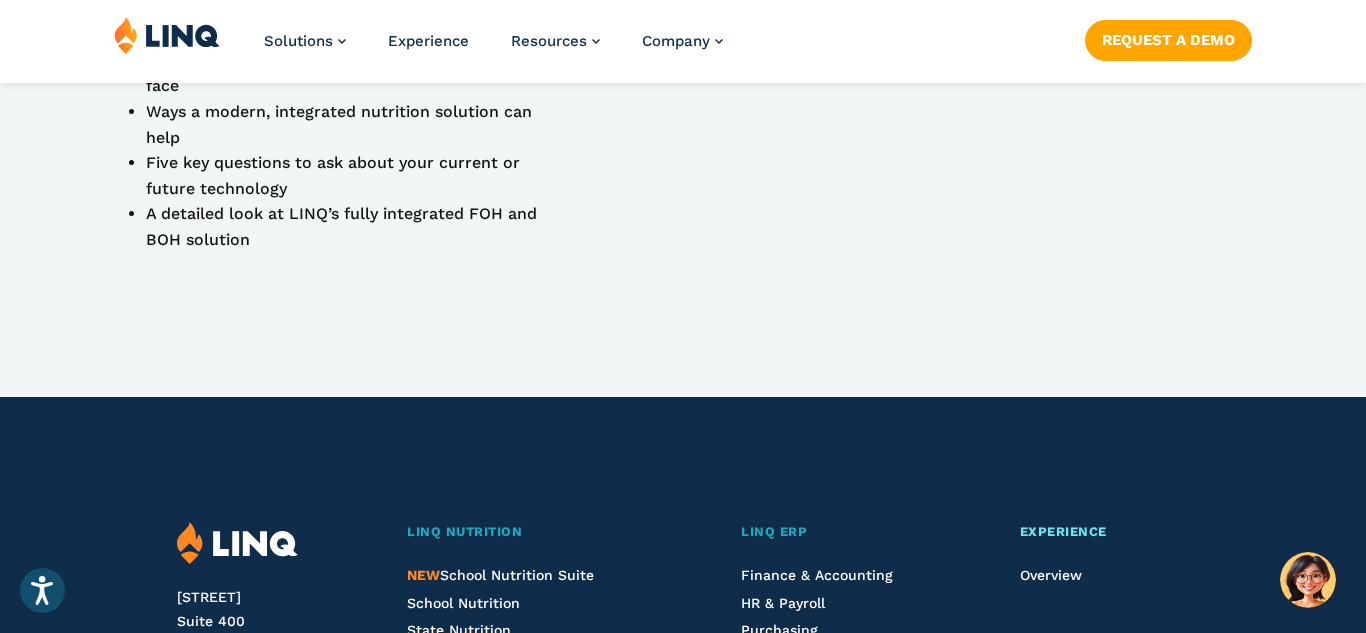 click on "Experience" at bounding box center [1104, 532] 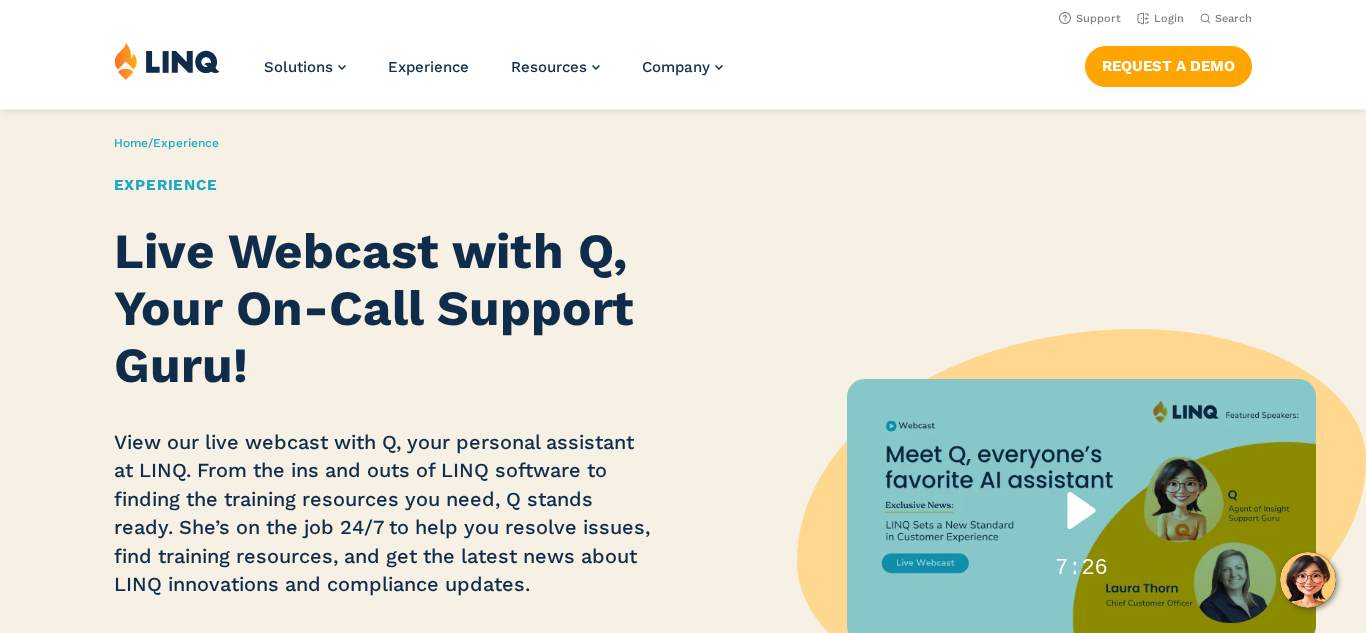 scroll, scrollTop: 0, scrollLeft: 0, axis: both 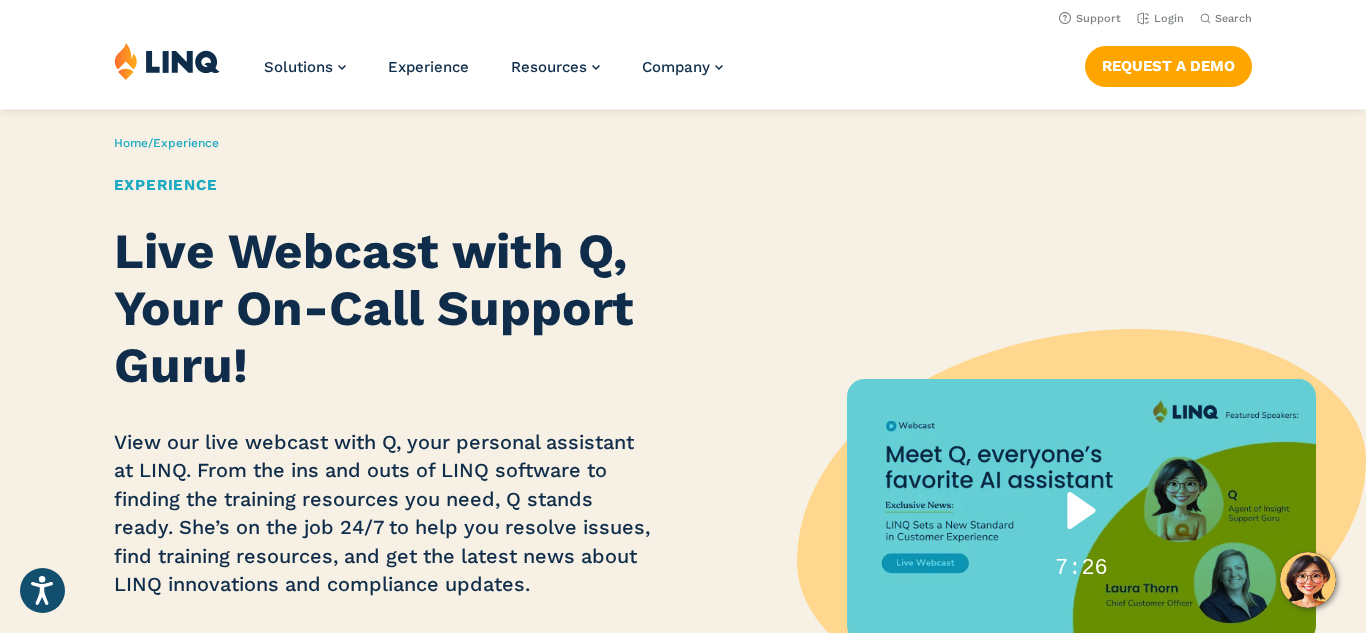 click at bounding box center [1081, 510] 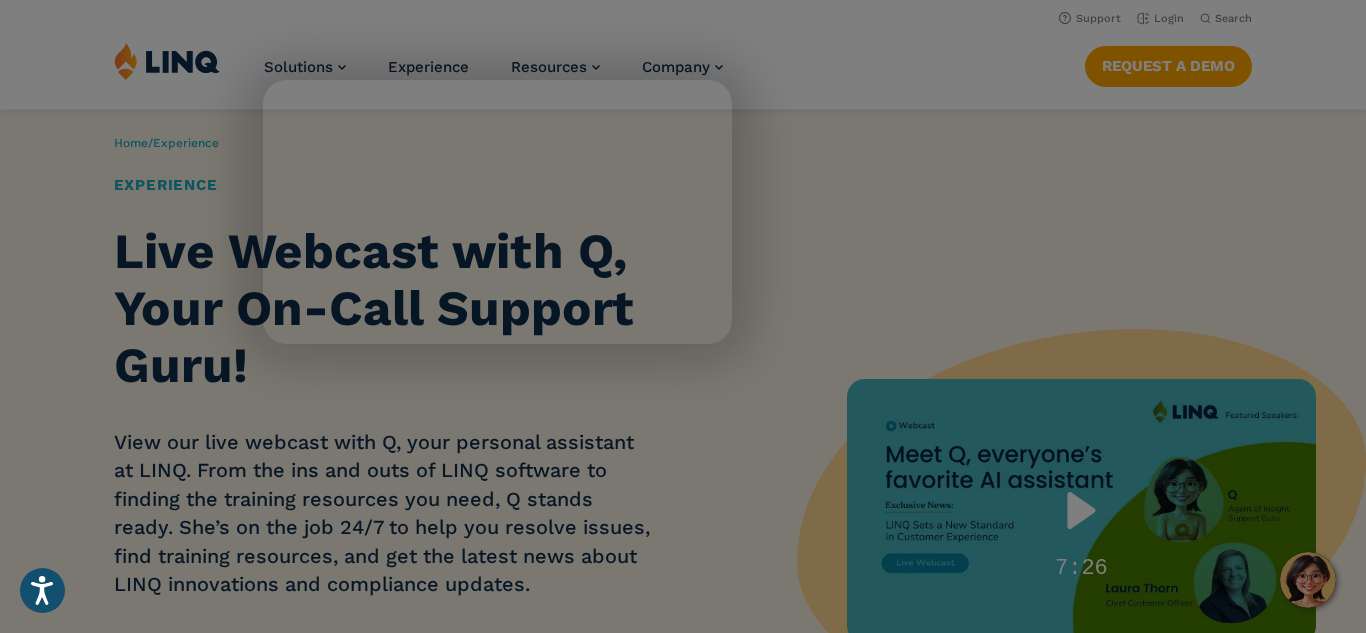 click at bounding box center [683, 3290] 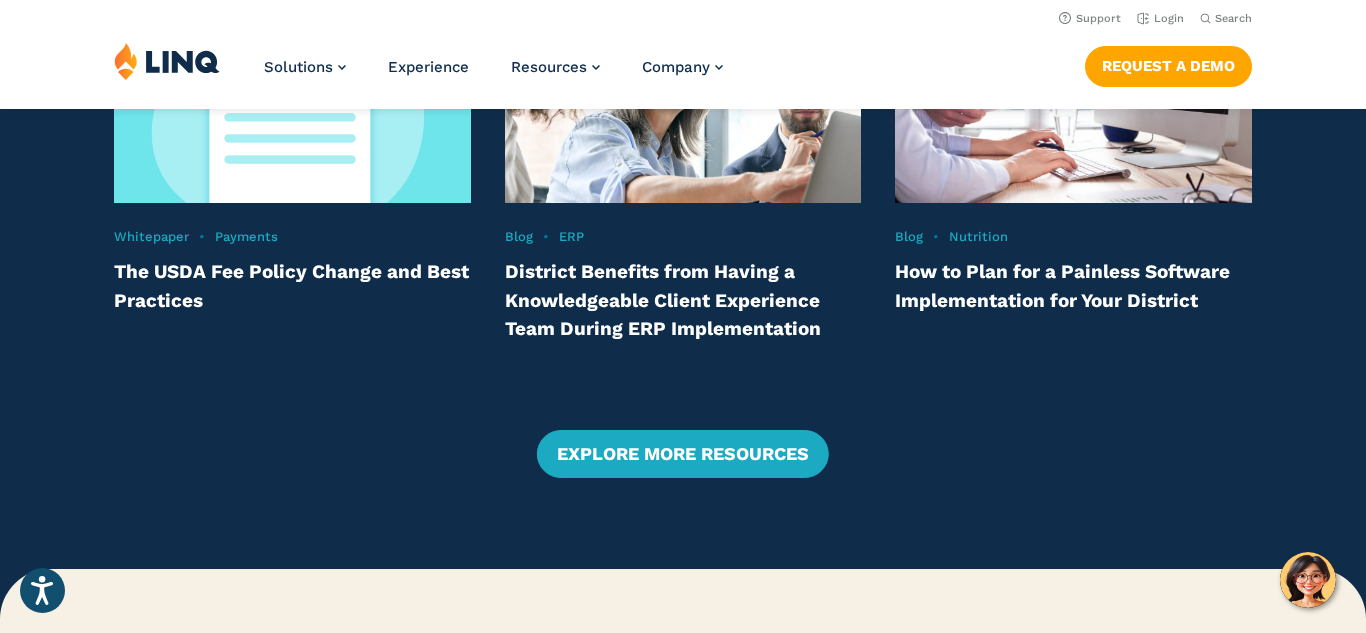 scroll, scrollTop: 4320, scrollLeft: 0, axis: vertical 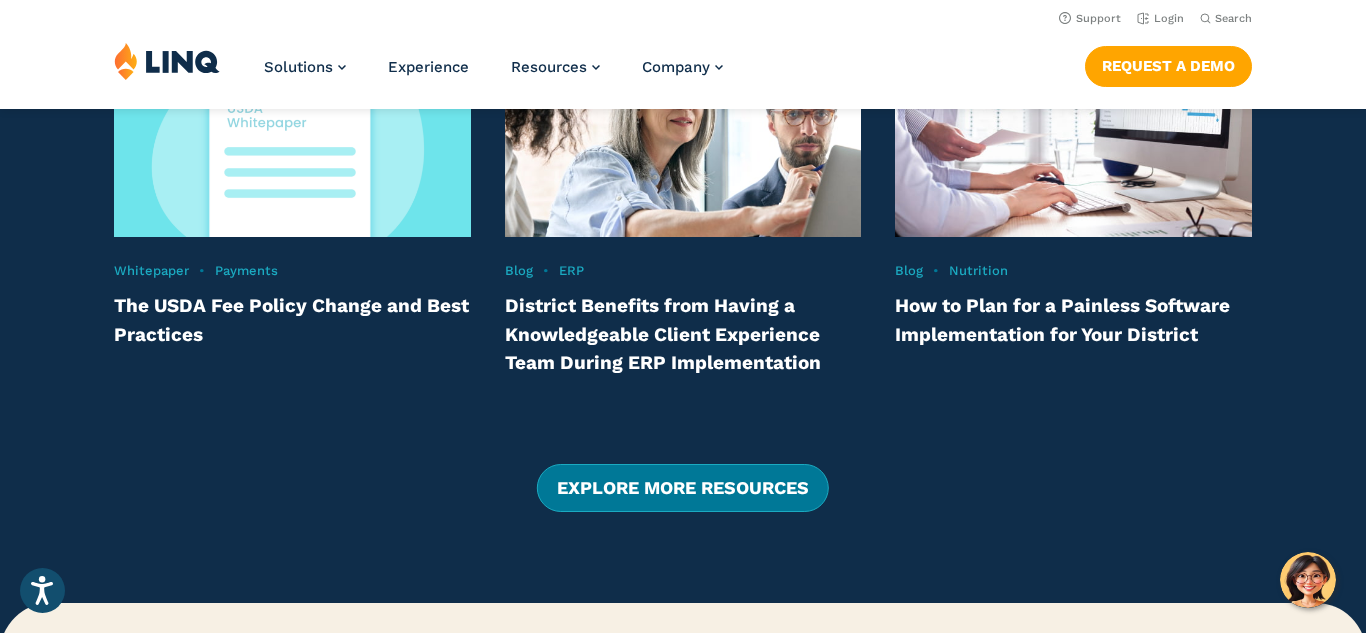 click on "Explore More Resources" at bounding box center [683, 488] 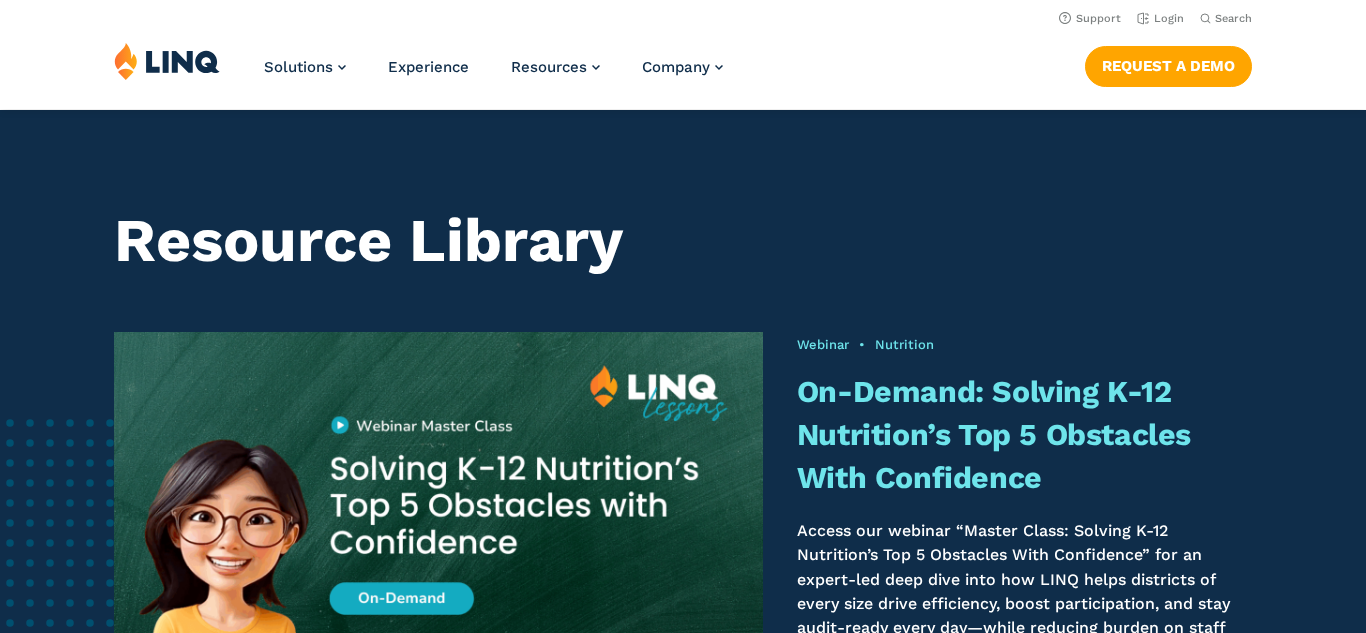 scroll, scrollTop: 0, scrollLeft: 0, axis: both 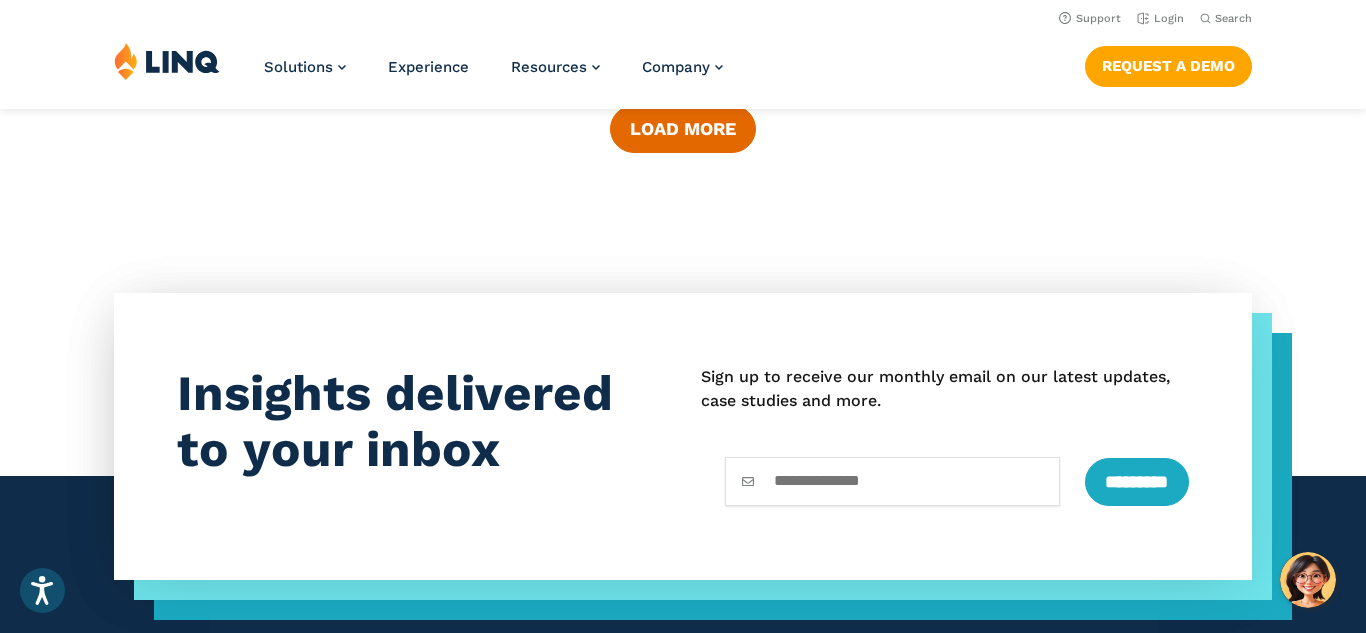 click on "Email" at bounding box center [893, 481] 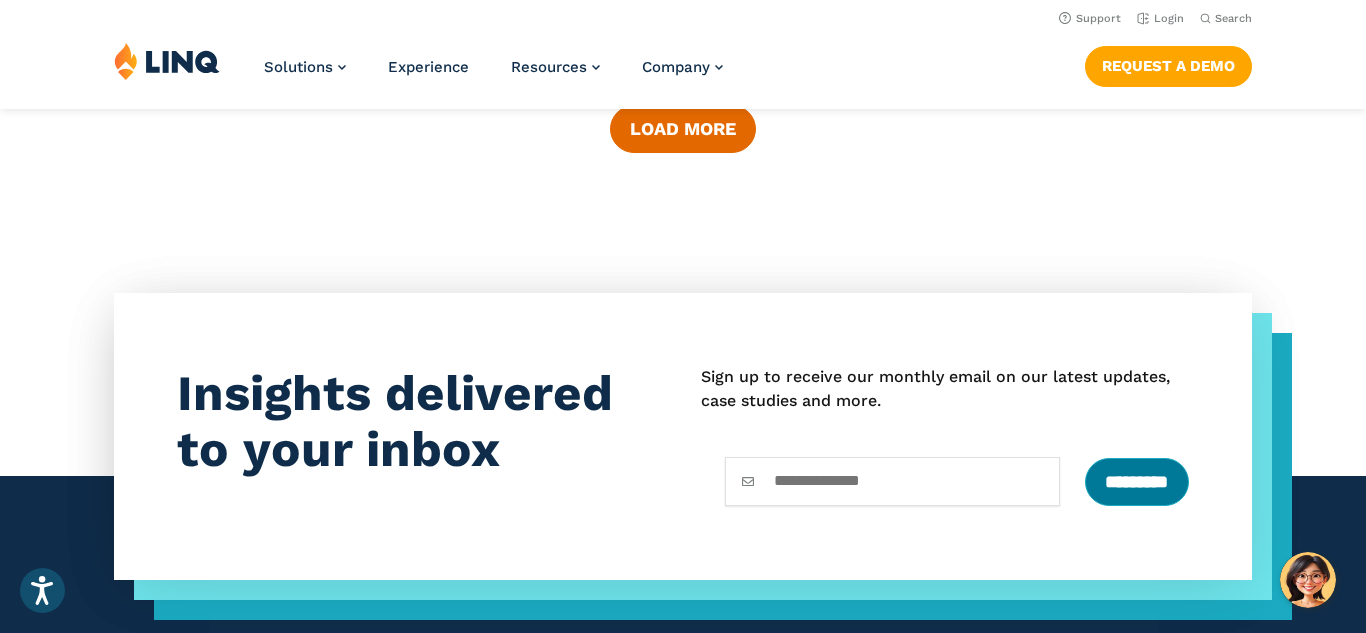 click on "*********" at bounding box center [1136, 482] 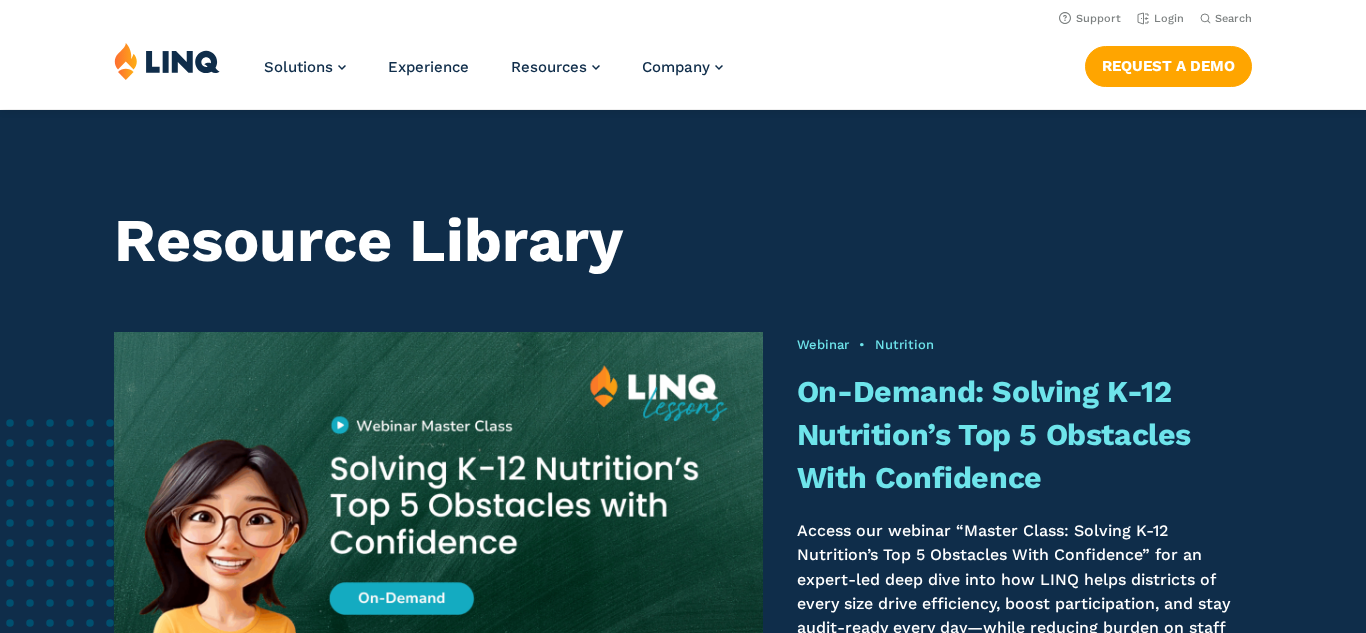 scroll, scrollTop: 0, scrollLeft: 0, axis: both 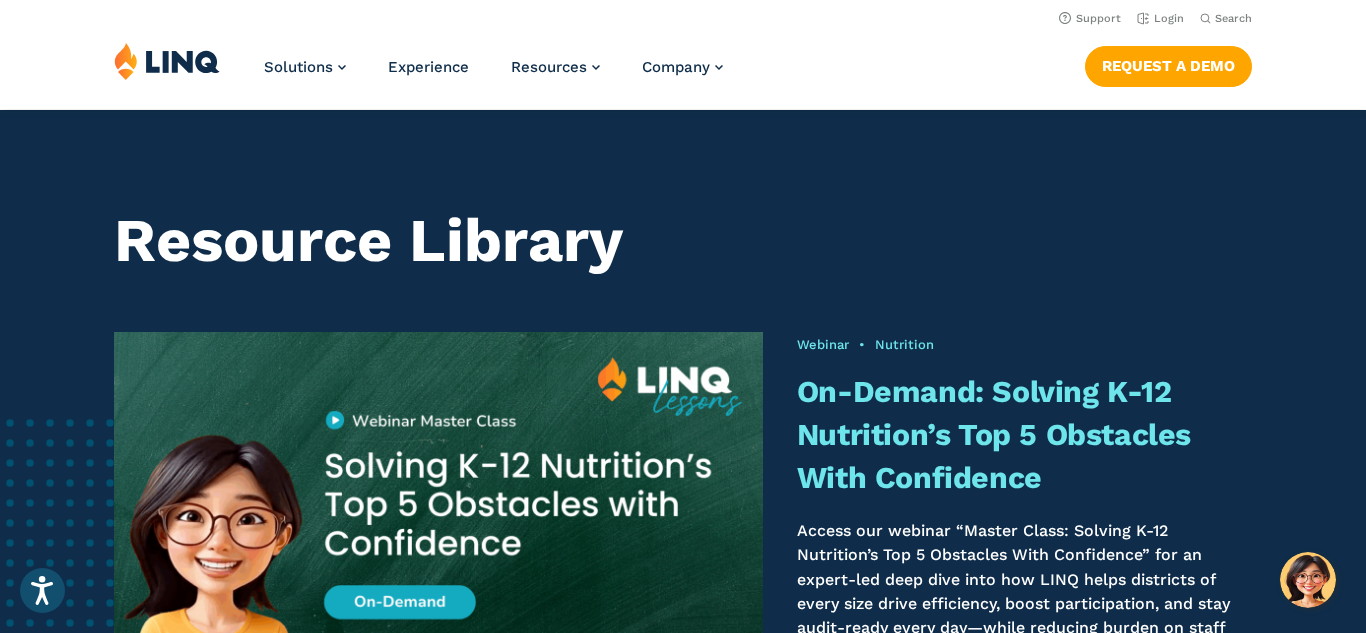 click at bounding box center (438, 525) 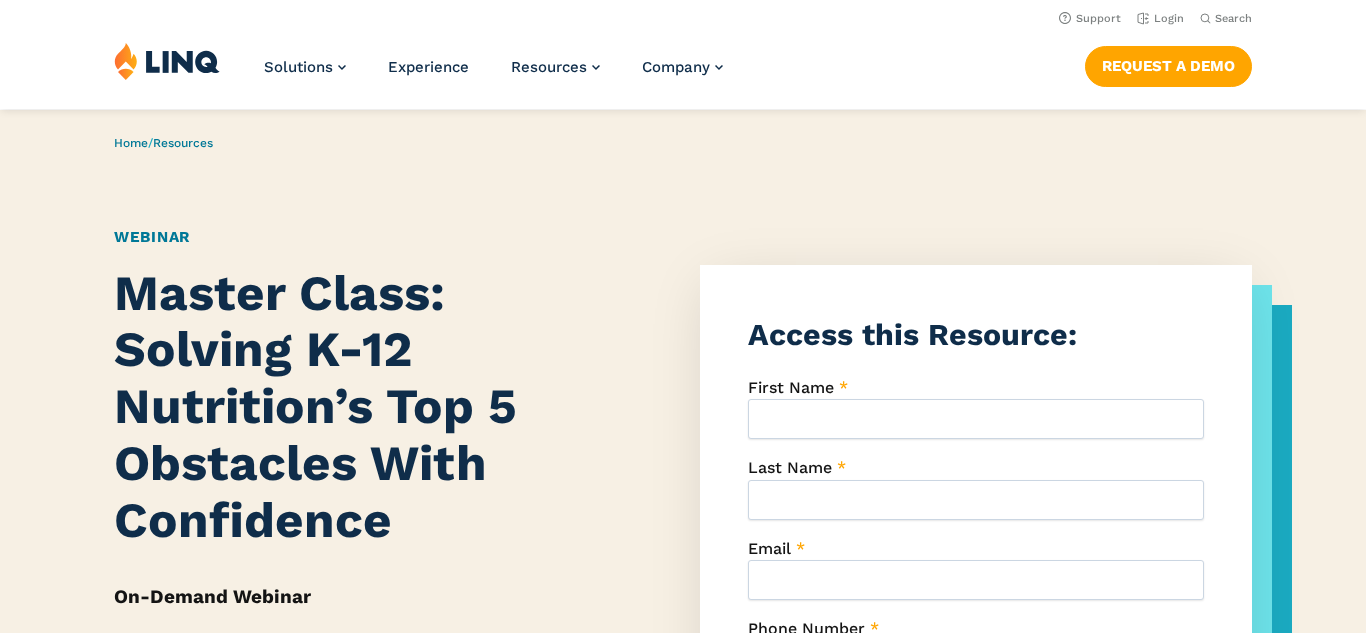 scroll, scrollTop: 0, scrollLeft: 0, axis: both 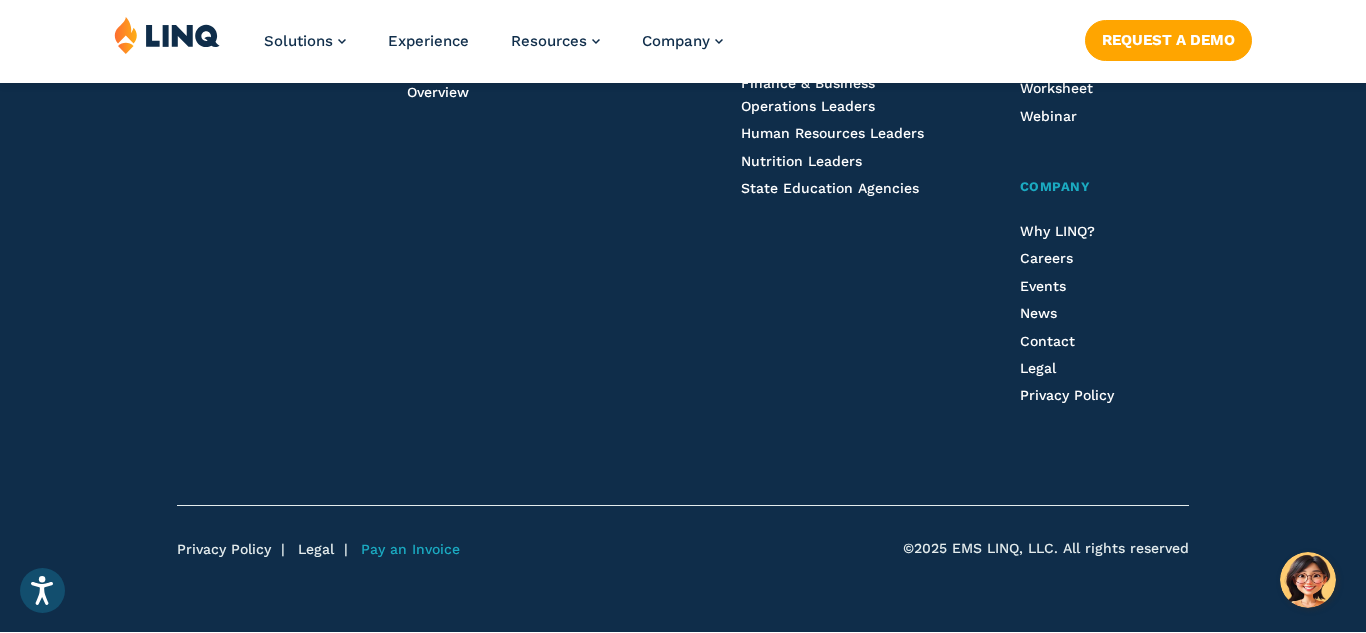 click on "Pay an Invoice" at bounding box center (410, 549) 